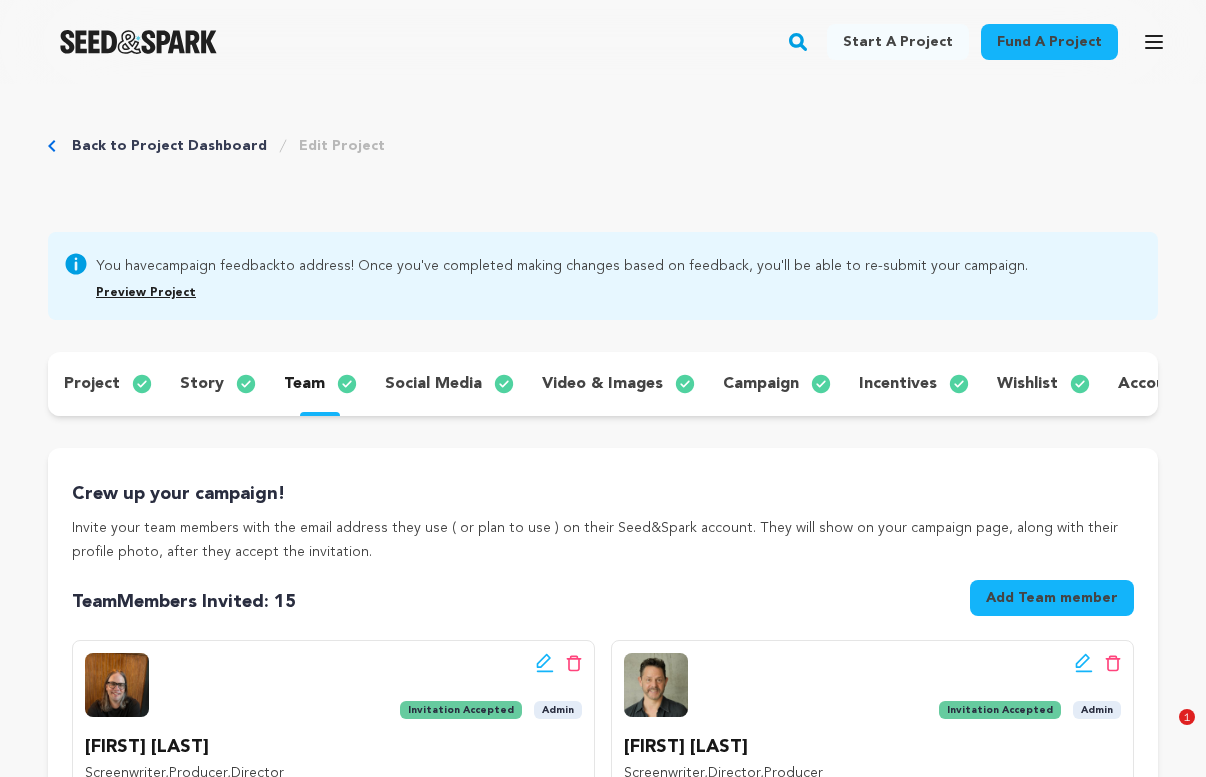 scroll, scrollTop: 479, scrollLeft: 0, axis: vertical 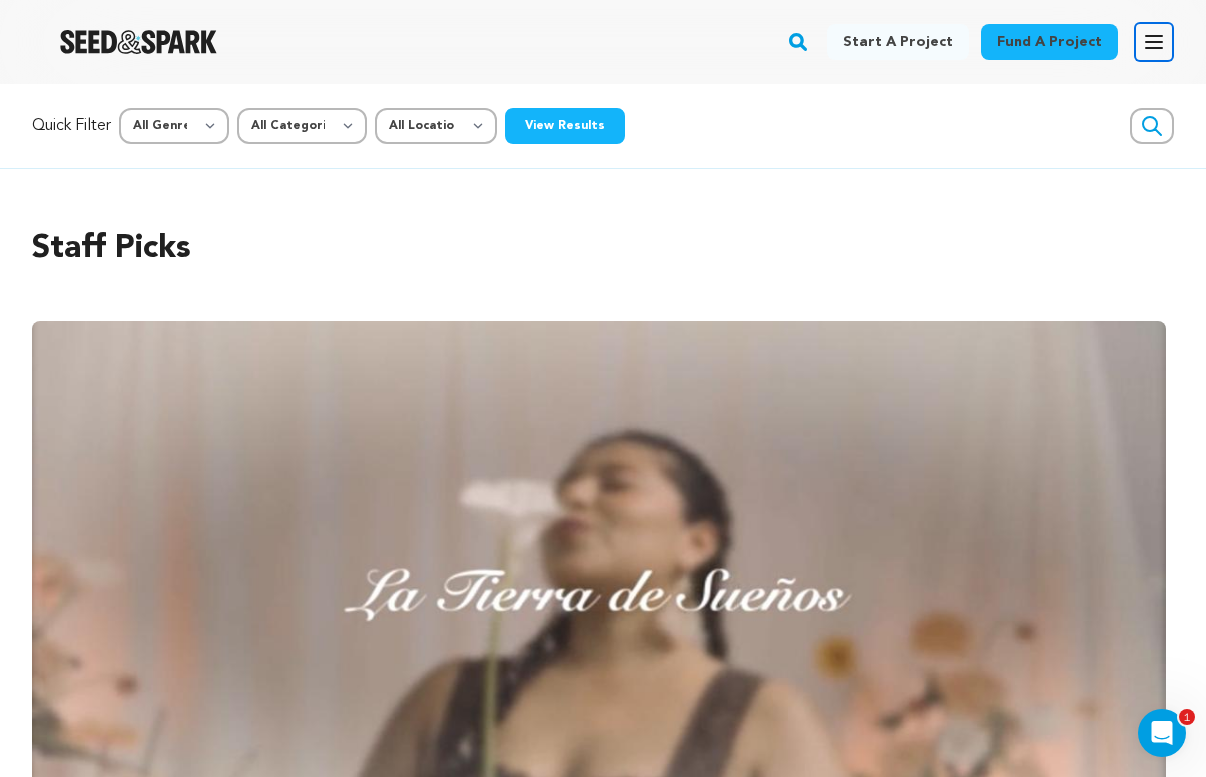 click on "Open main menu" at bounding box center [1154, 42] 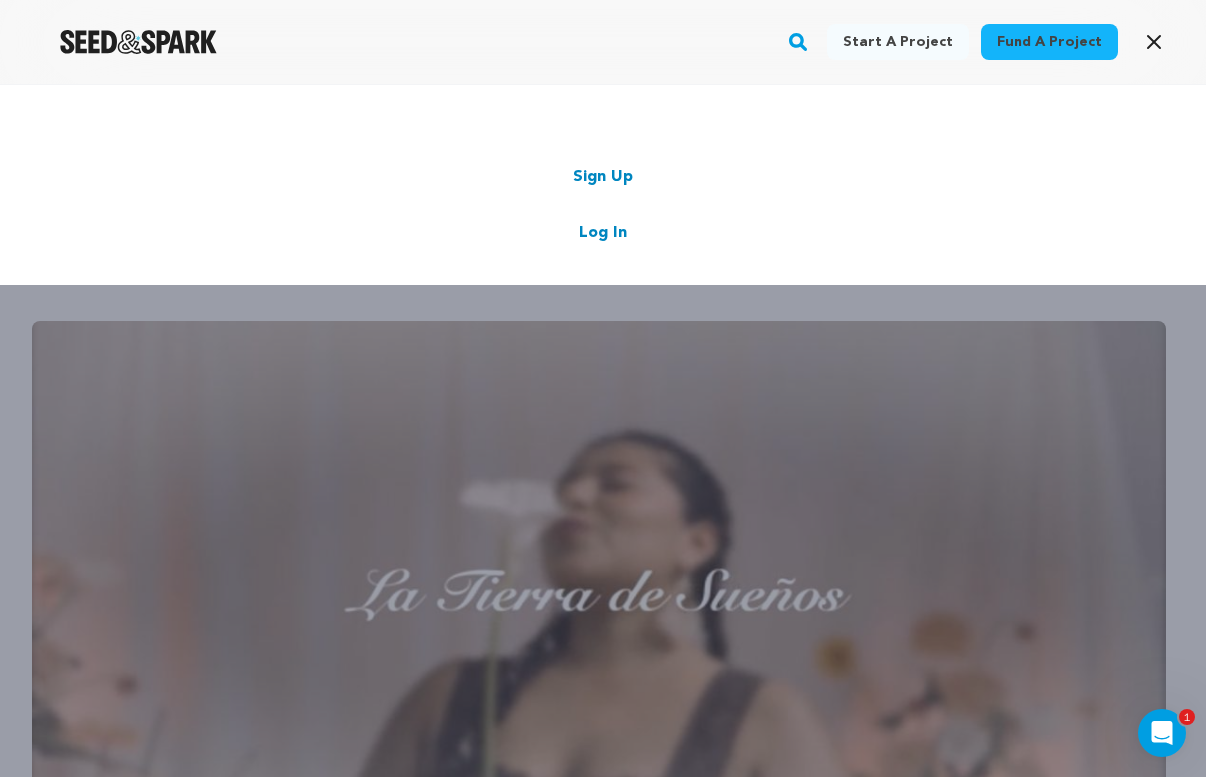 click on "Log In" at bounding box center [603, 233] 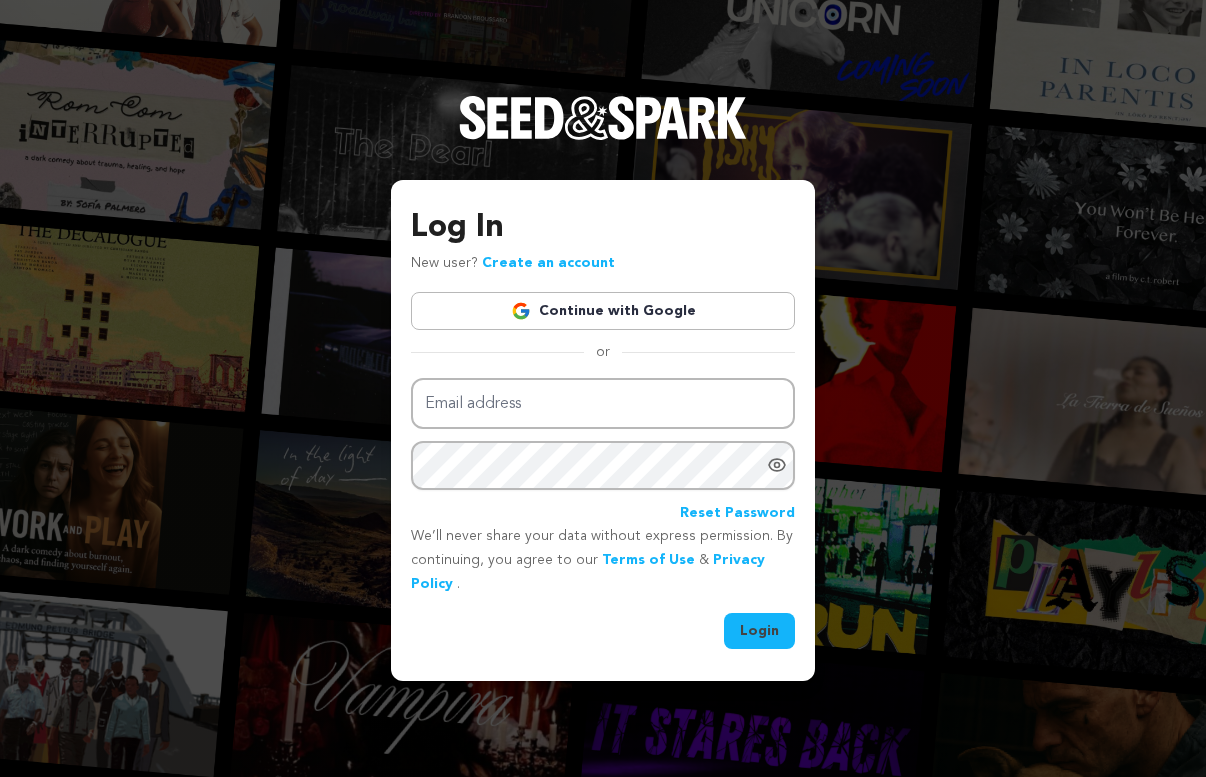 scroll, scrollTop: 0, scrollLeft: 0, axis: both 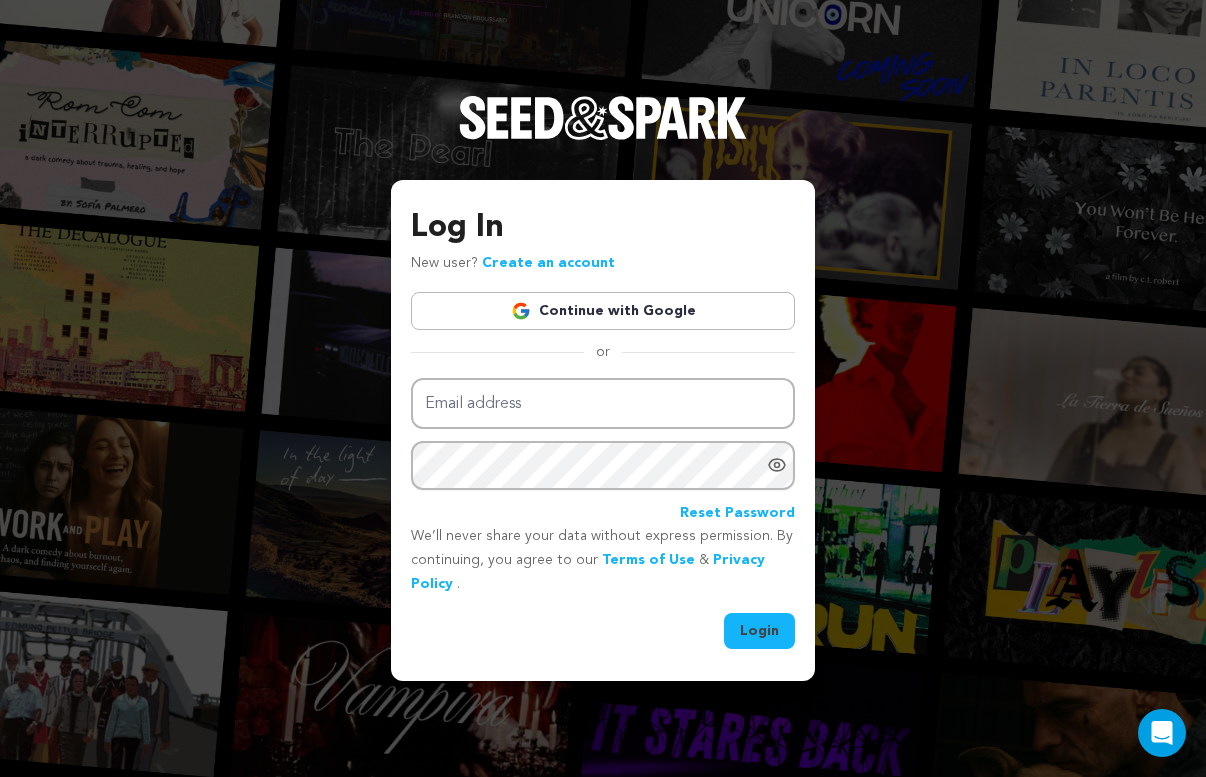 click on "Continue with Google" at bounding box center [603, 311] 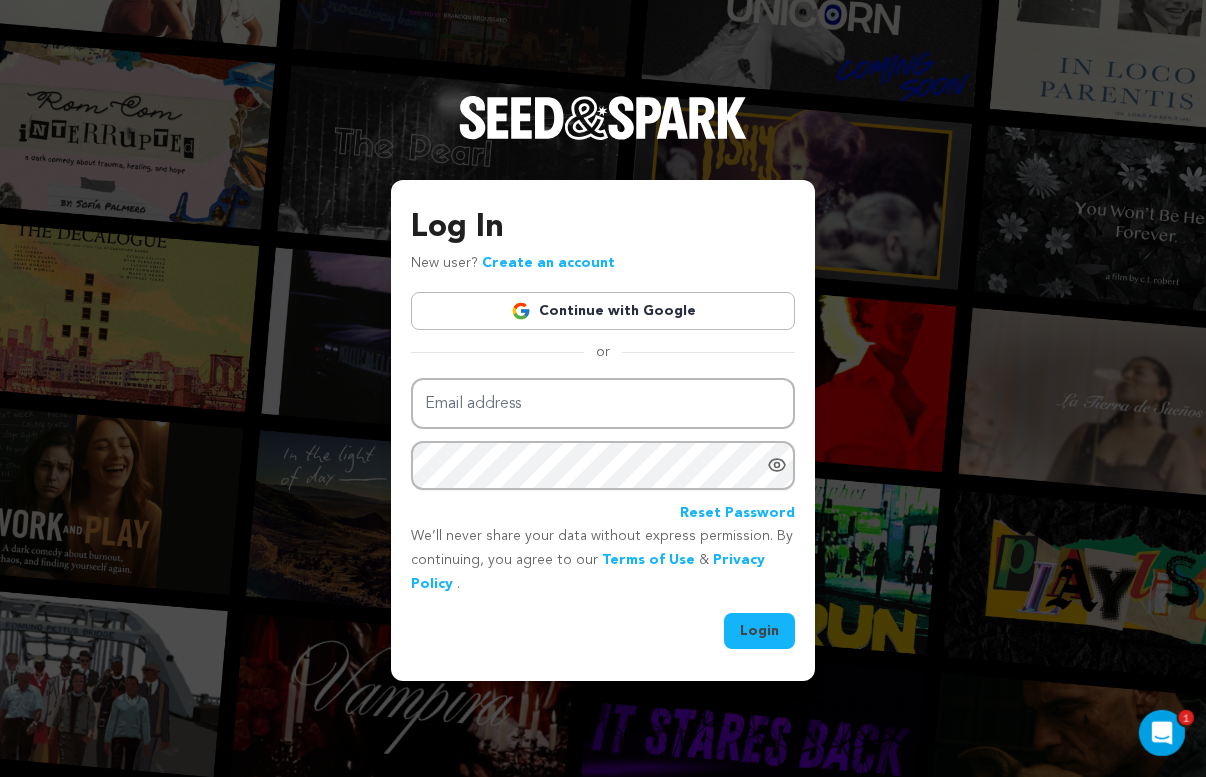 scroll, scrollTop: 0, scrollLeft: 0, axis: both 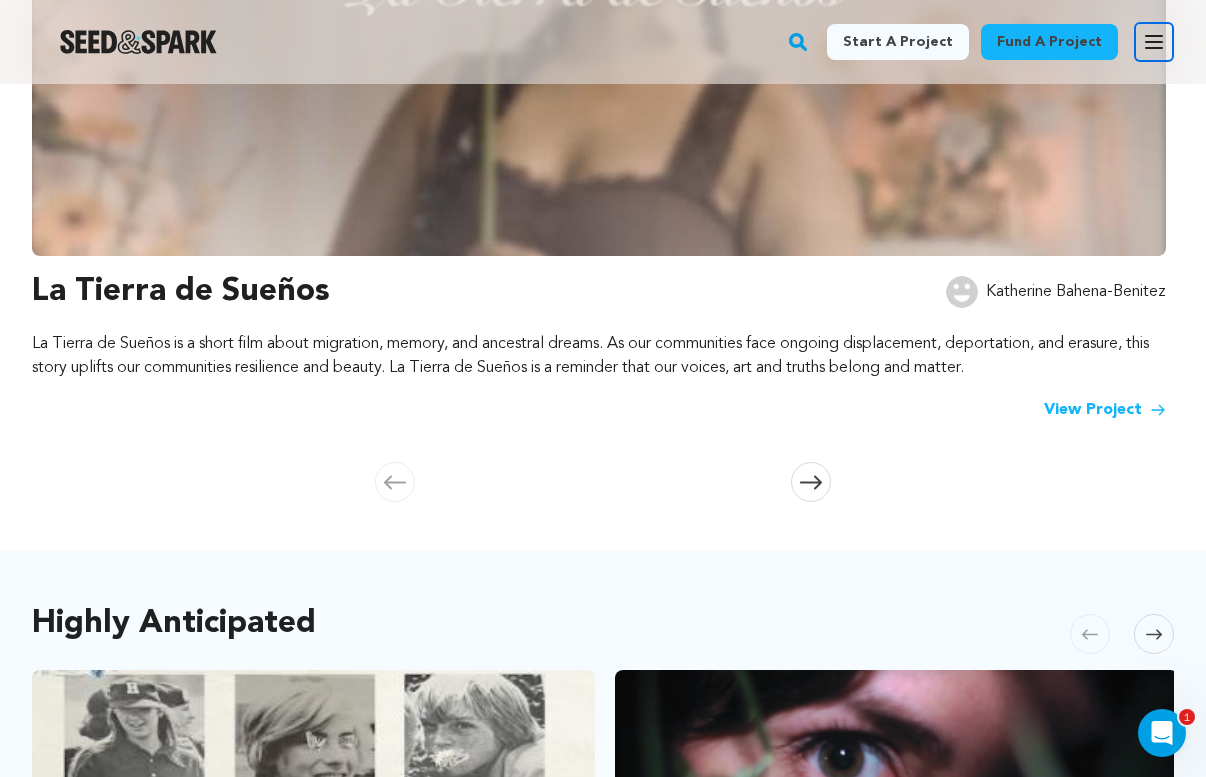 click 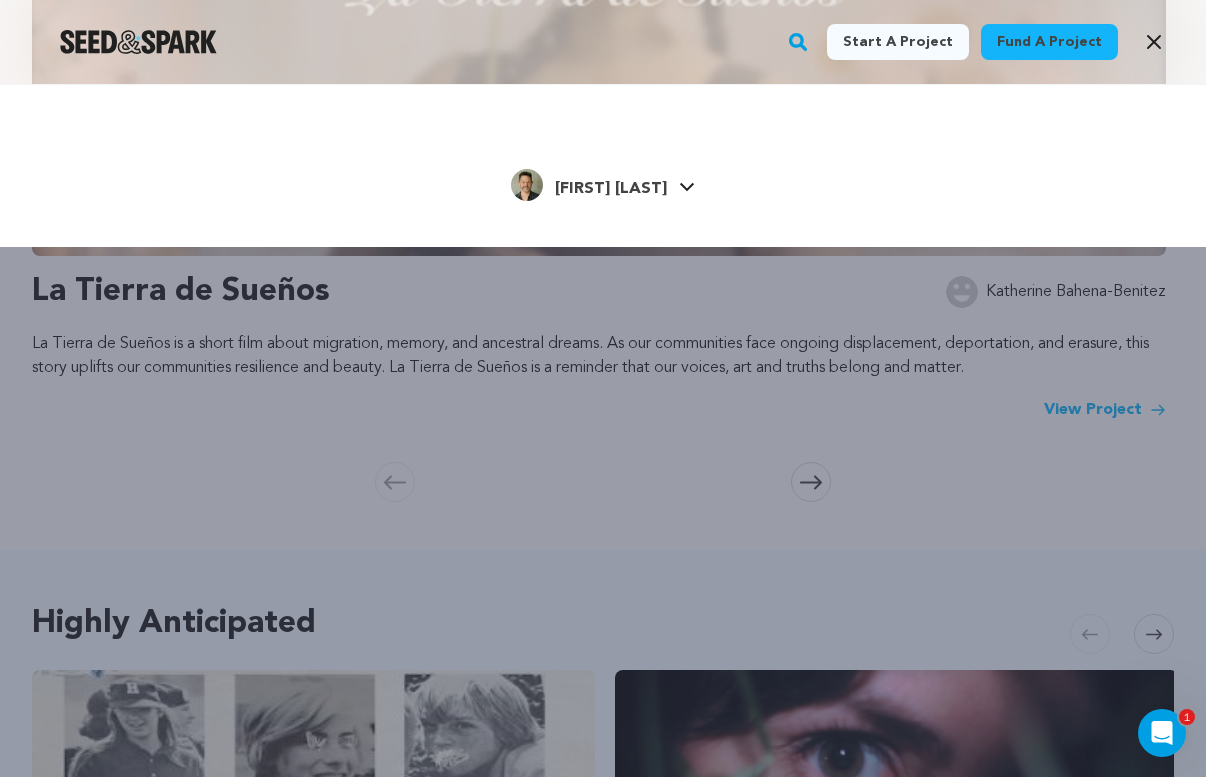 click on "Chris V." at bounding box center [611, 189] 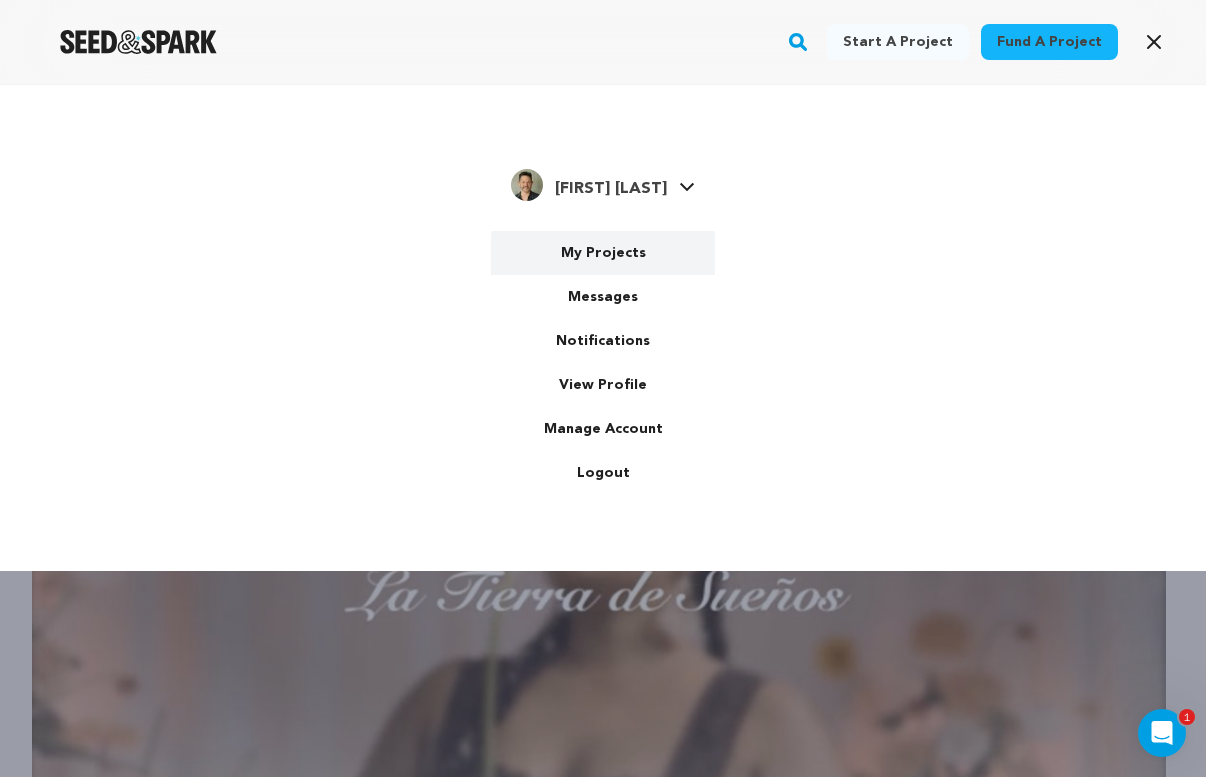 click on "My Projects" at bounding box center (603, 253) 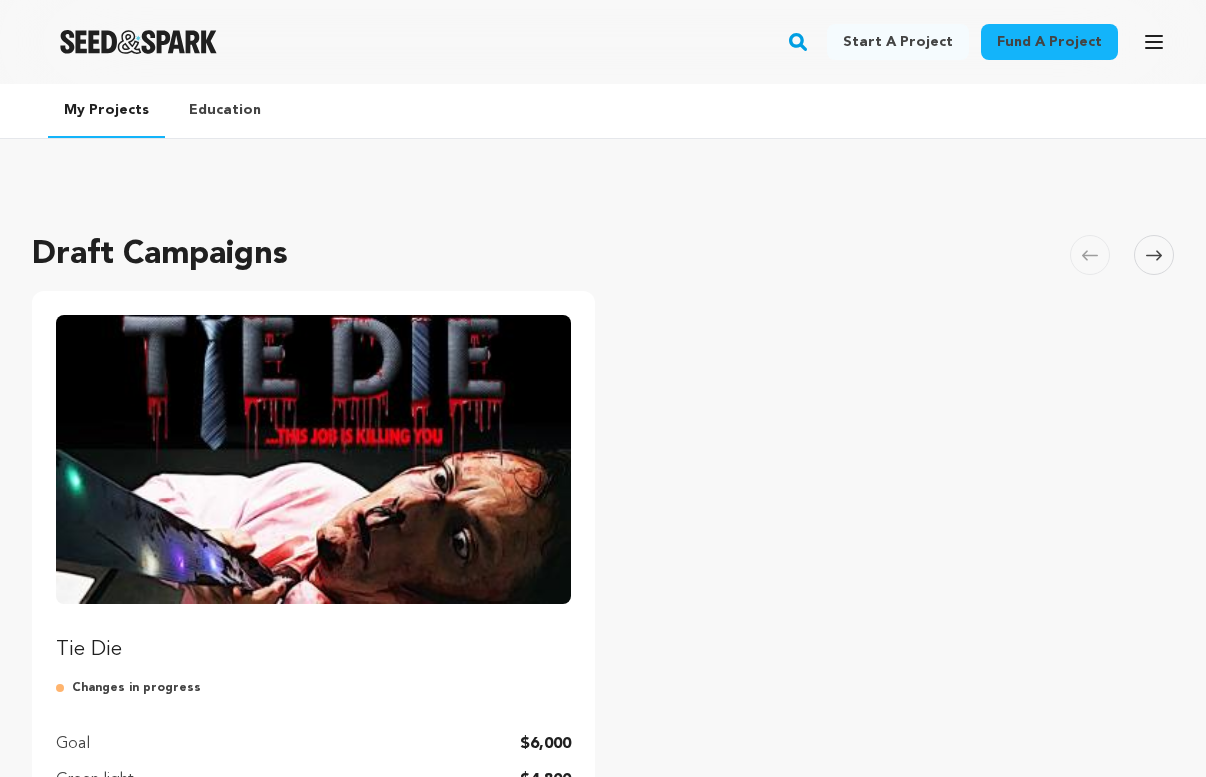 scroll, scrollTop: 0, scrollLeft: 0, axis: both 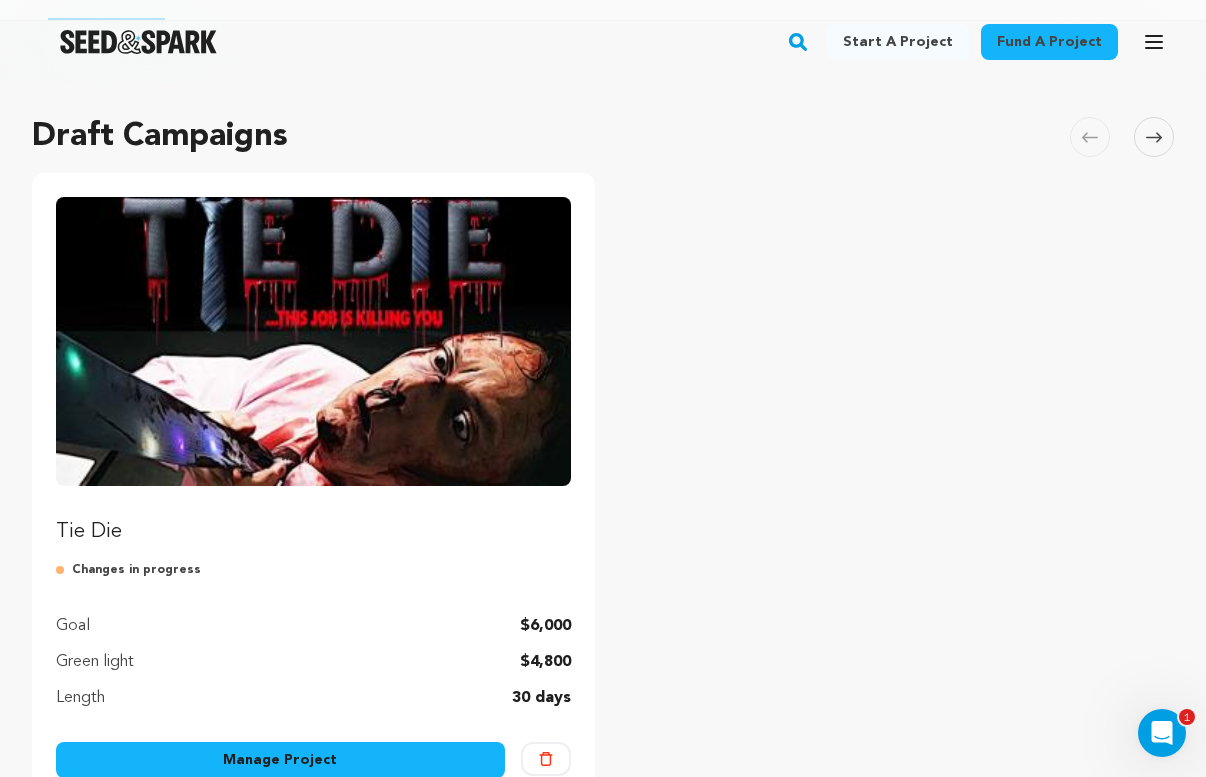 click at bounding box center [313, 341] 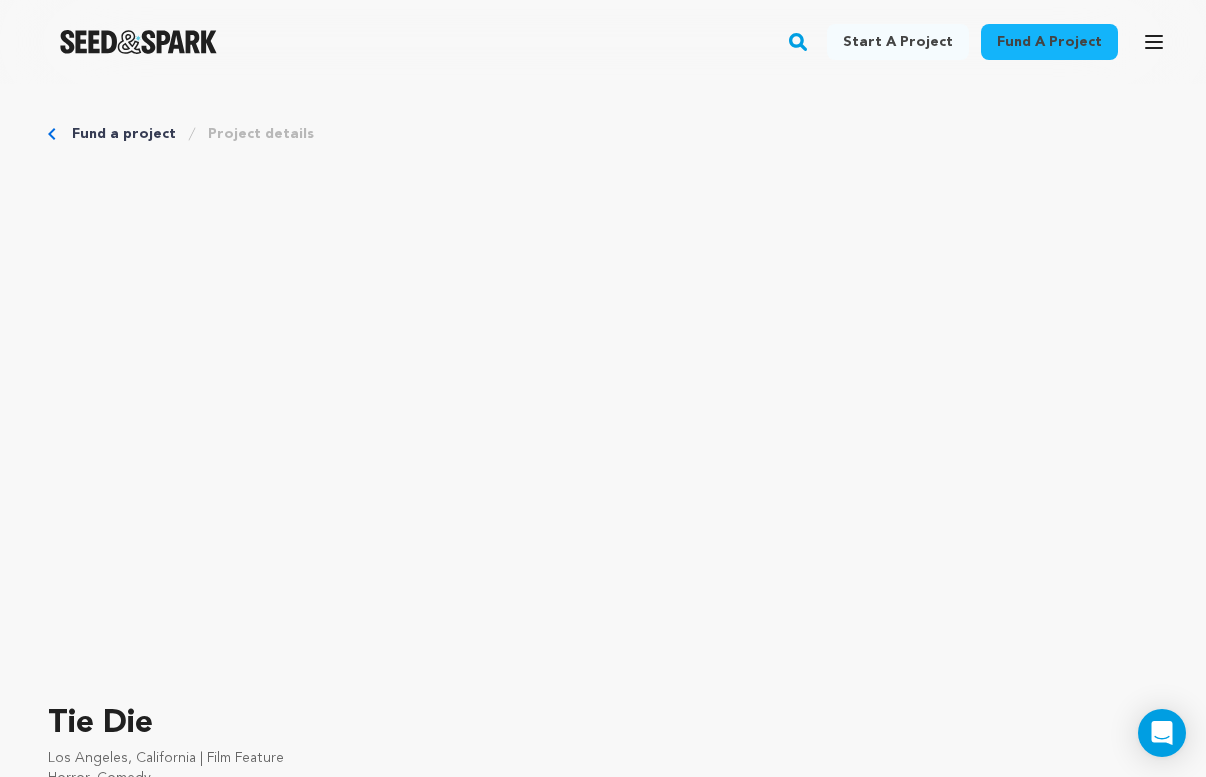scroll, scrollTop: 690, scrollLeft: 0, axis: vertical 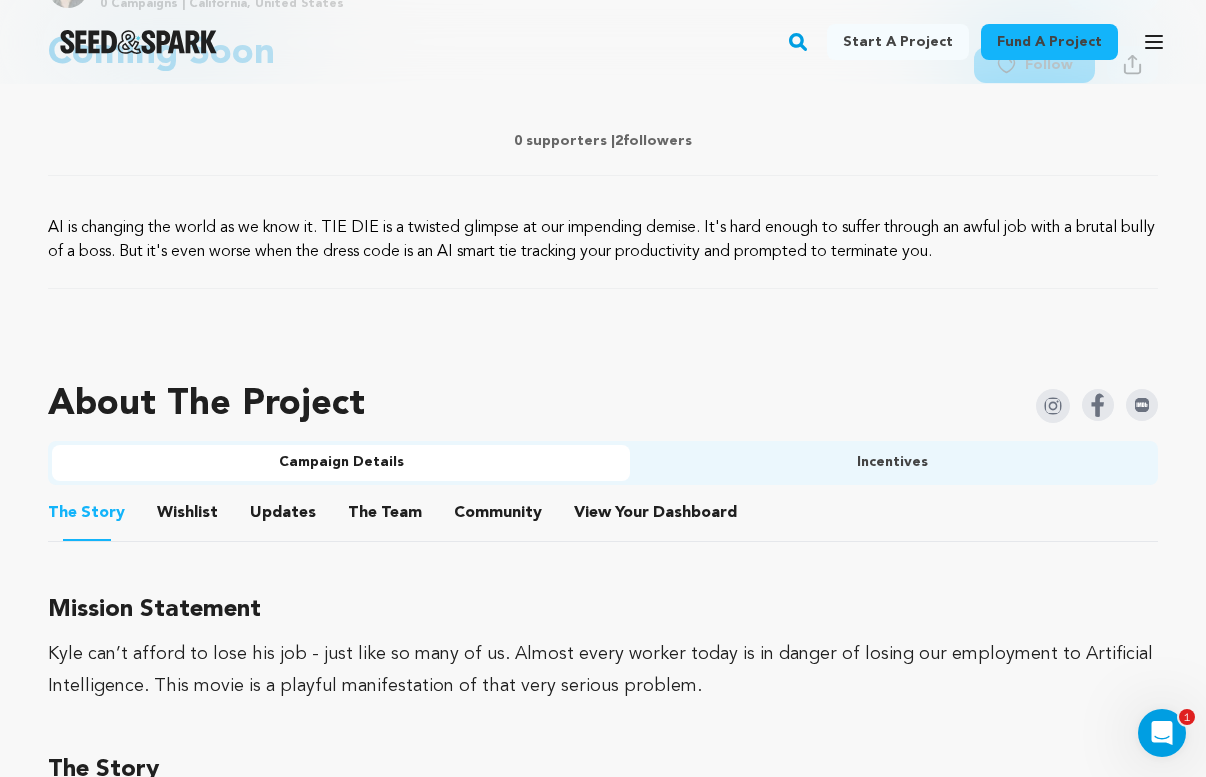 click on "The Team" at bounding box center (385, 517) 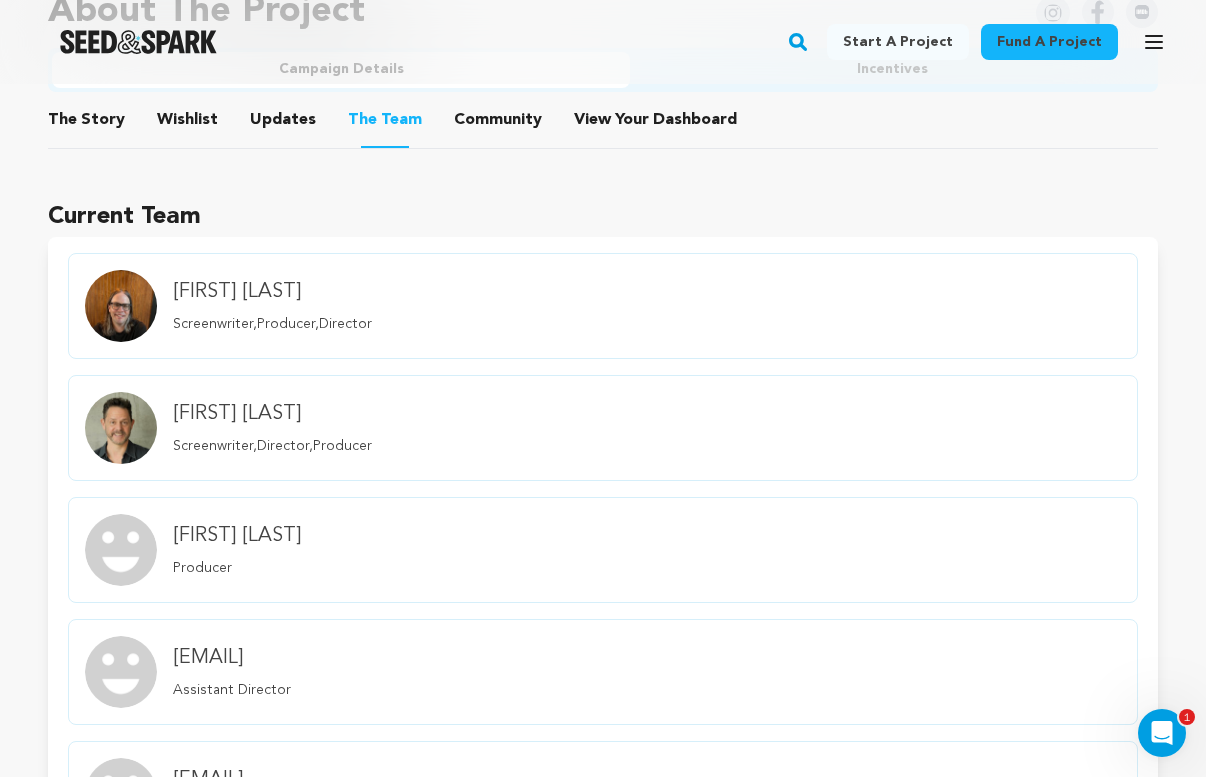 scroll, scrollTop: 995, scrollLeft: 0, axis: vertical 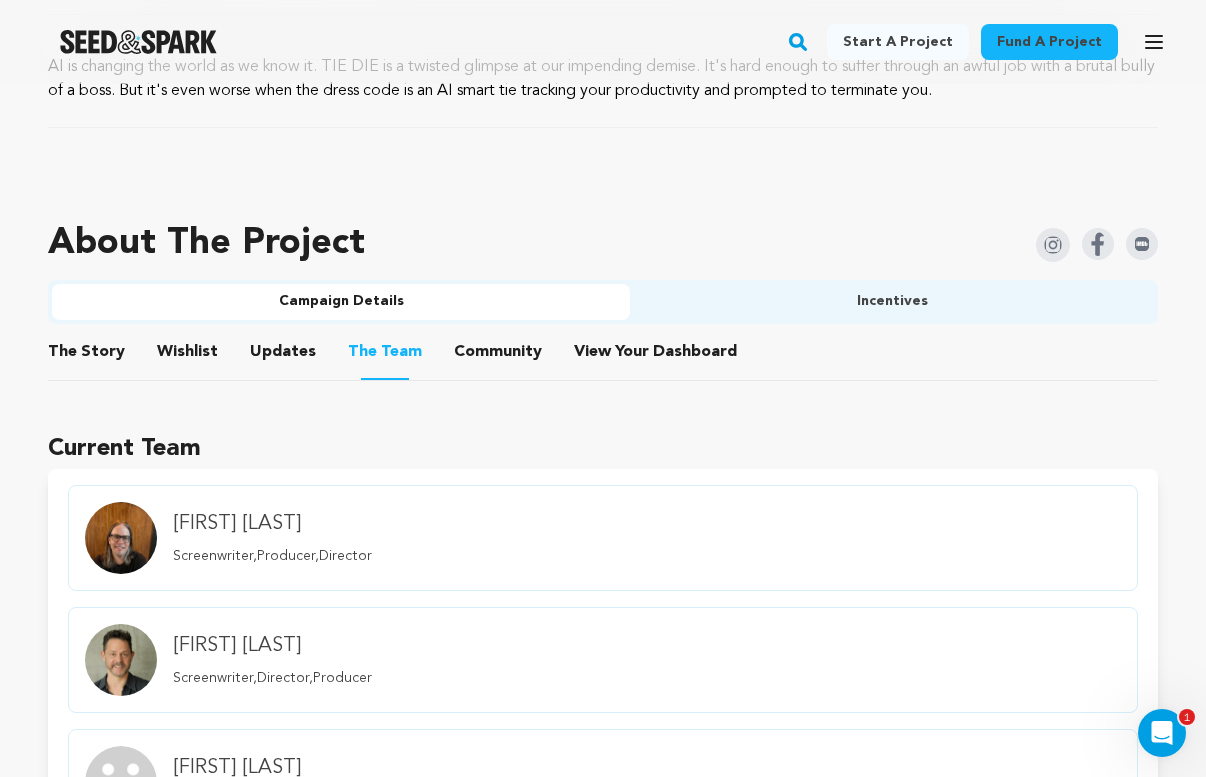 click on "Incentives" at bounding box center (892, 302) 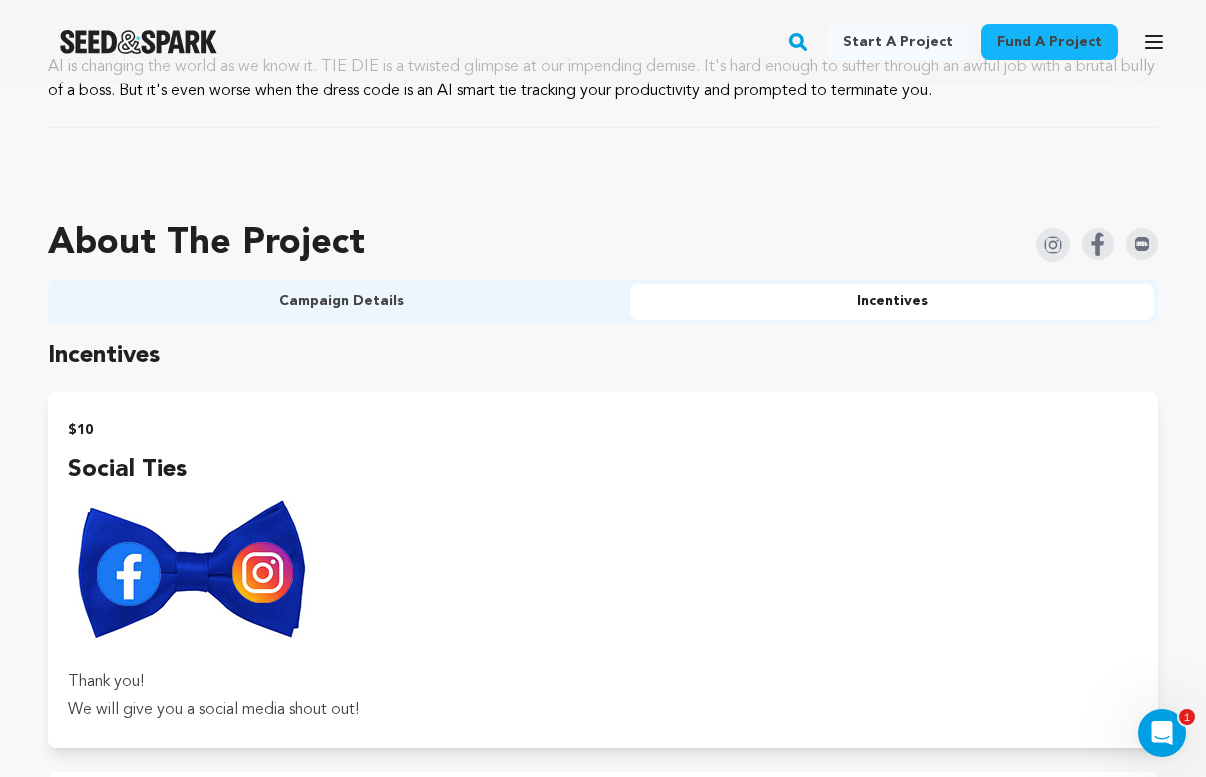 click on "Campaign Details" at bounding box center (341, 302) 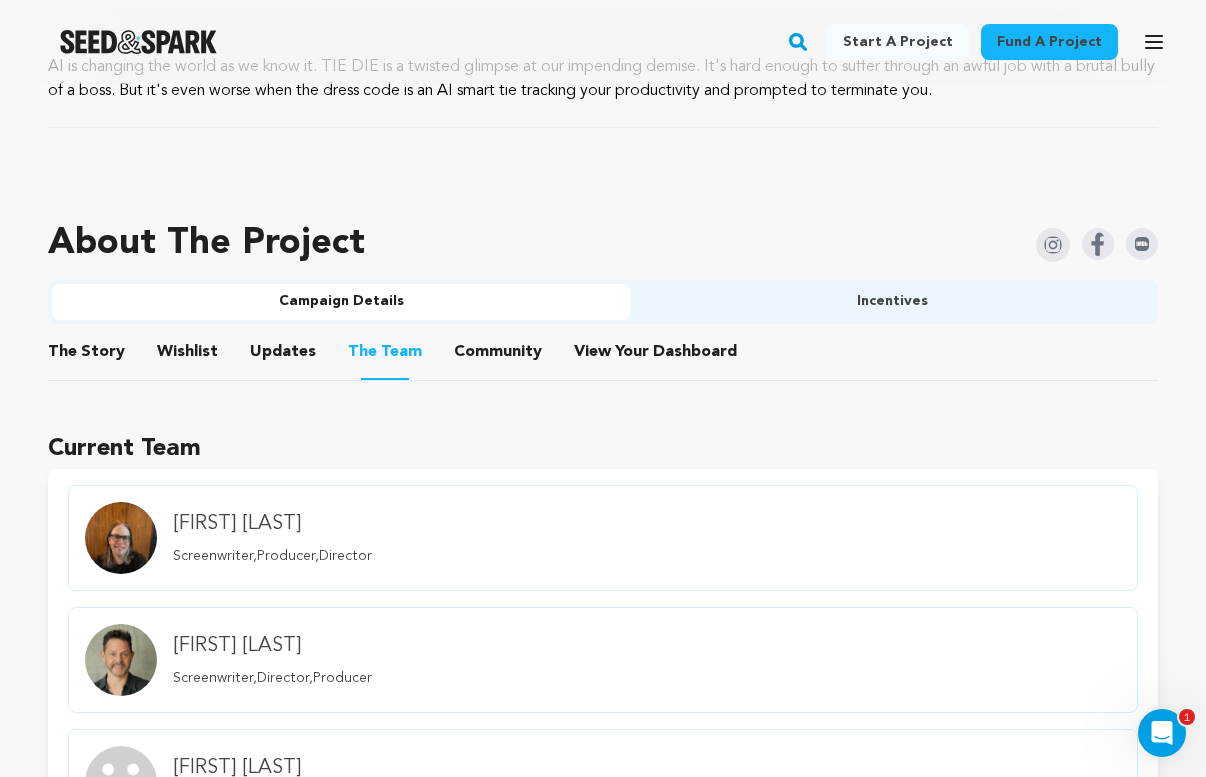 click on "Incentives" at bounding box center [892, 302] 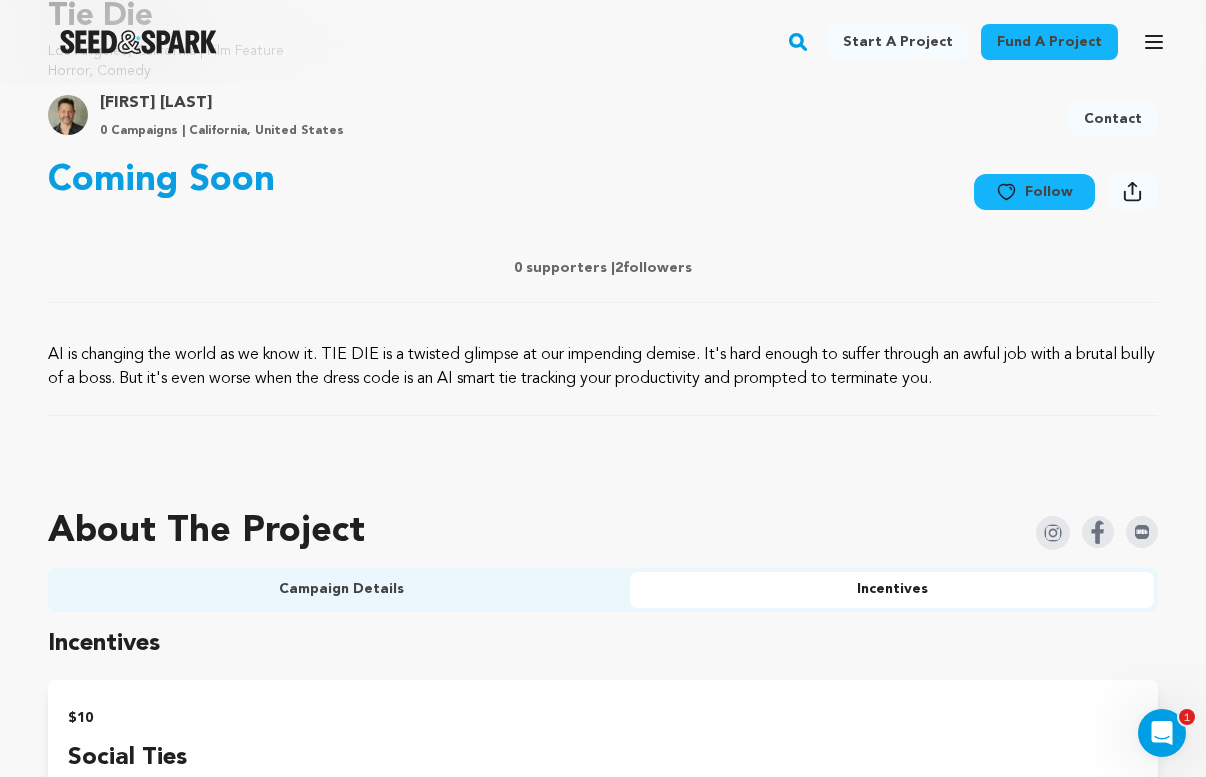scroll, scrollTop: 895, scrollLeft: 0, axis: vertical 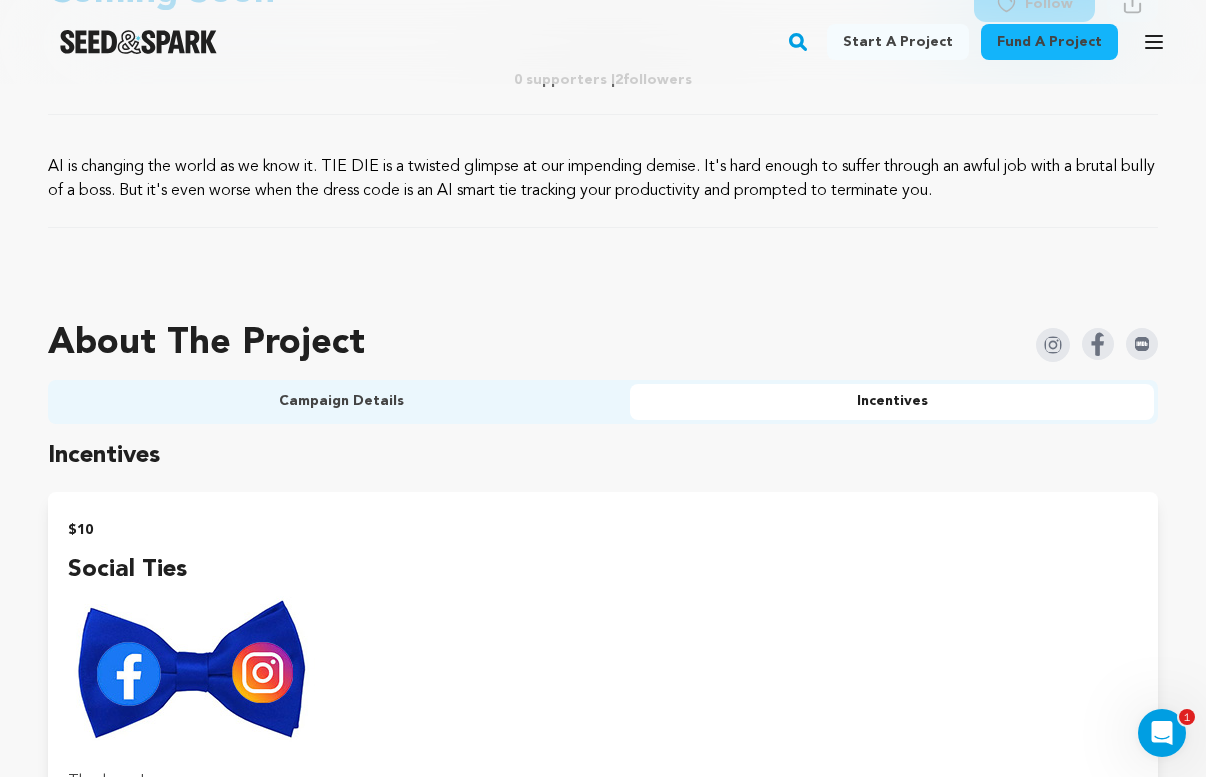 click on "Campaign Details" at bounding box center [341, 402] 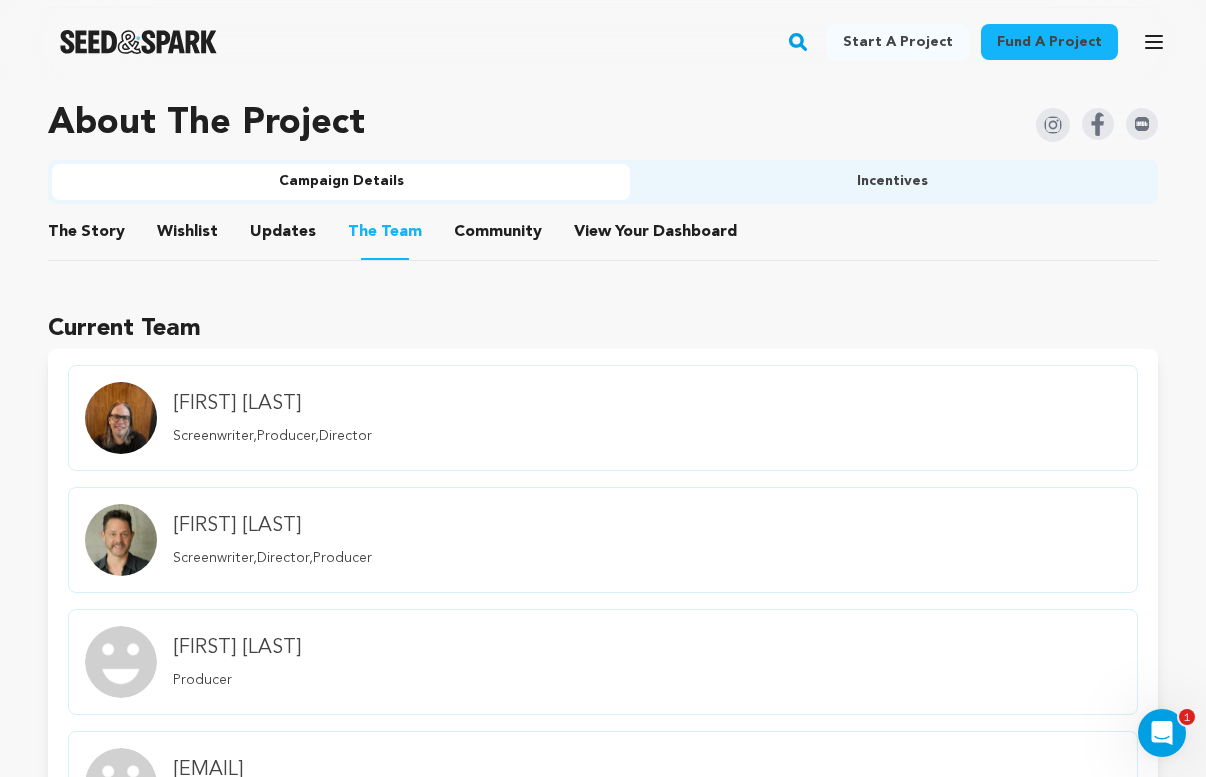 scroll, scrollTop: 995, scrollLeft: 0, axis: vertical 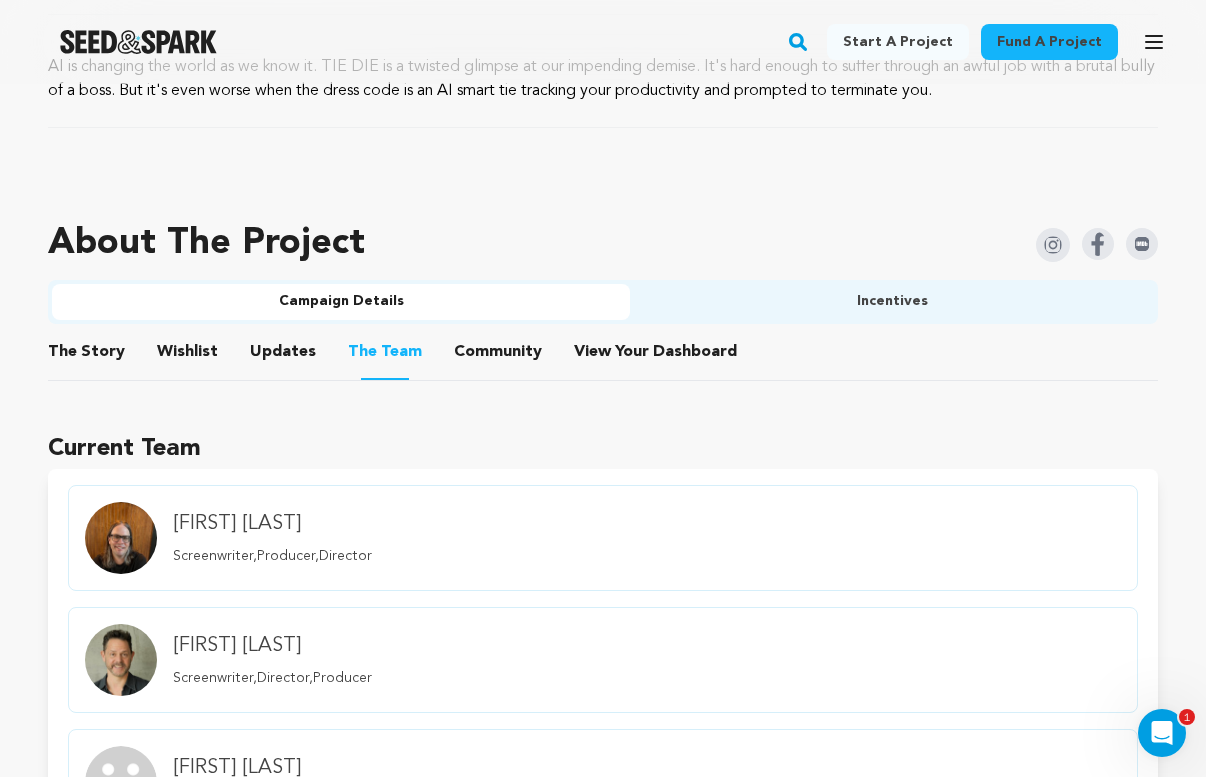 click on "The Story" at bounding box center [87, 356] 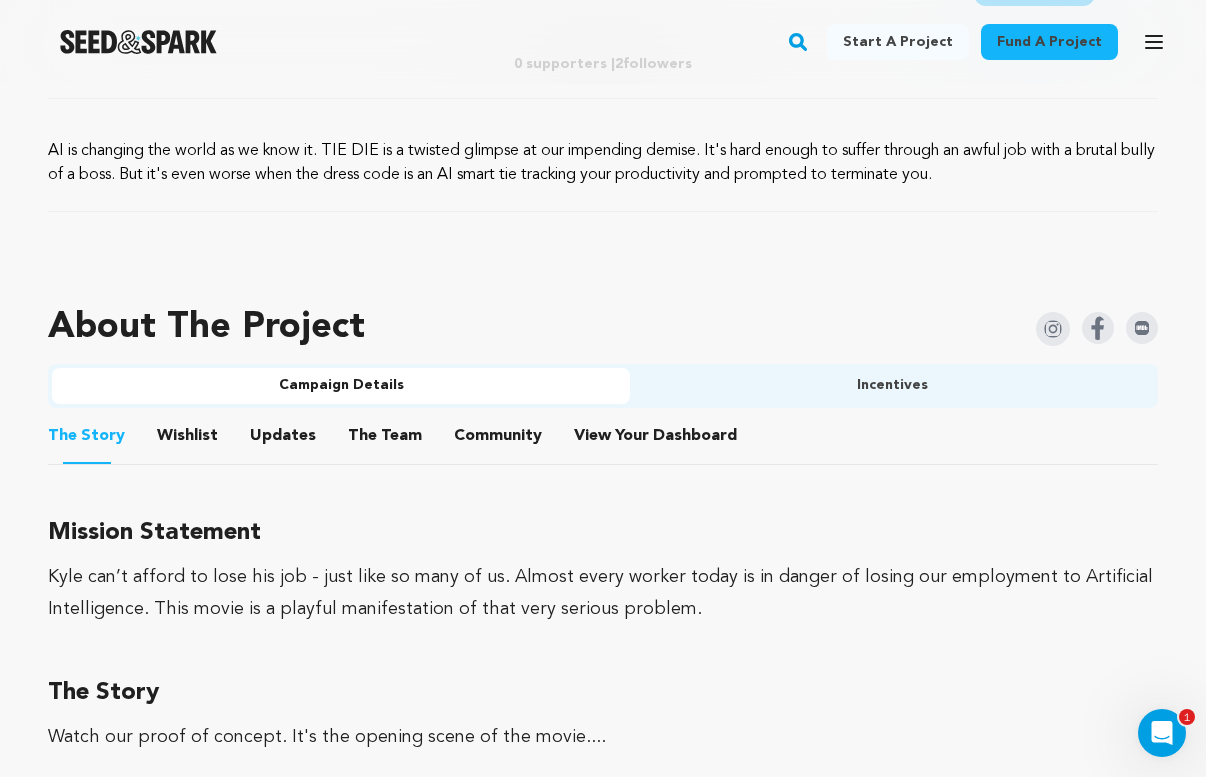 scroll, scrollTop: 864, scrollLeft: 0, axis: vertical 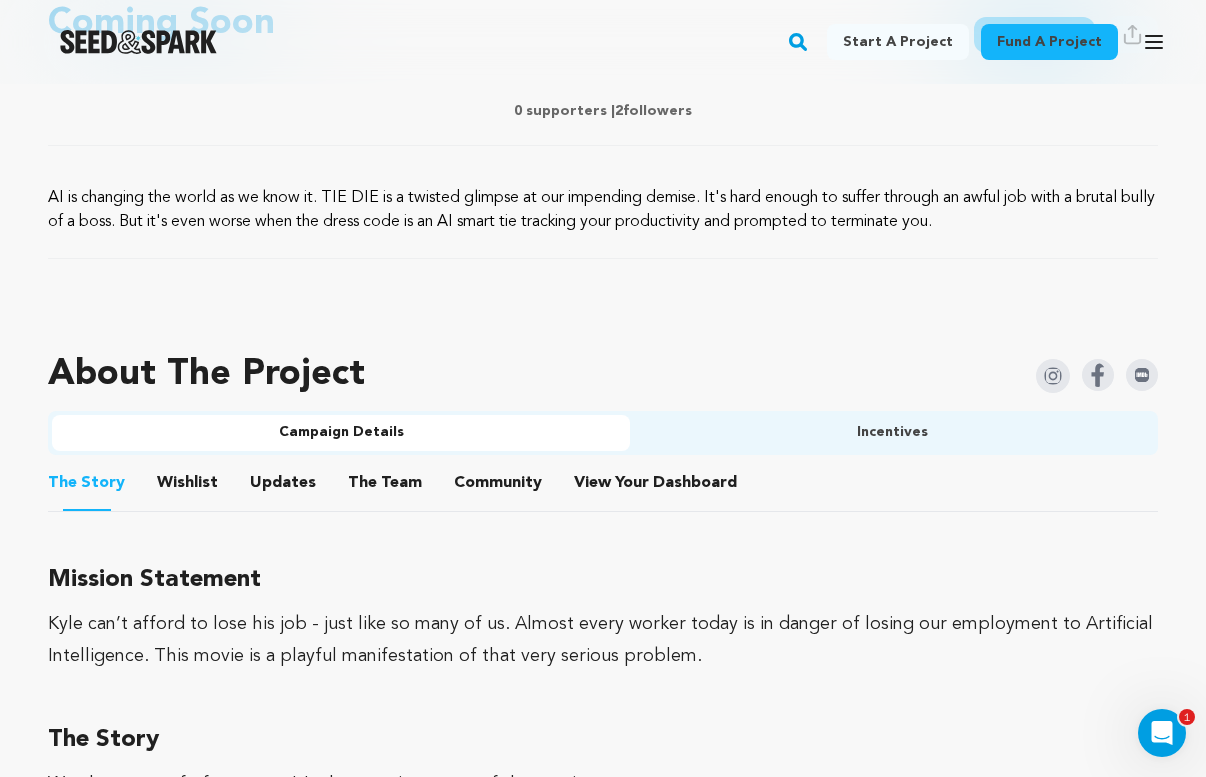 click on "The Team" at bounding box center (385, 487) 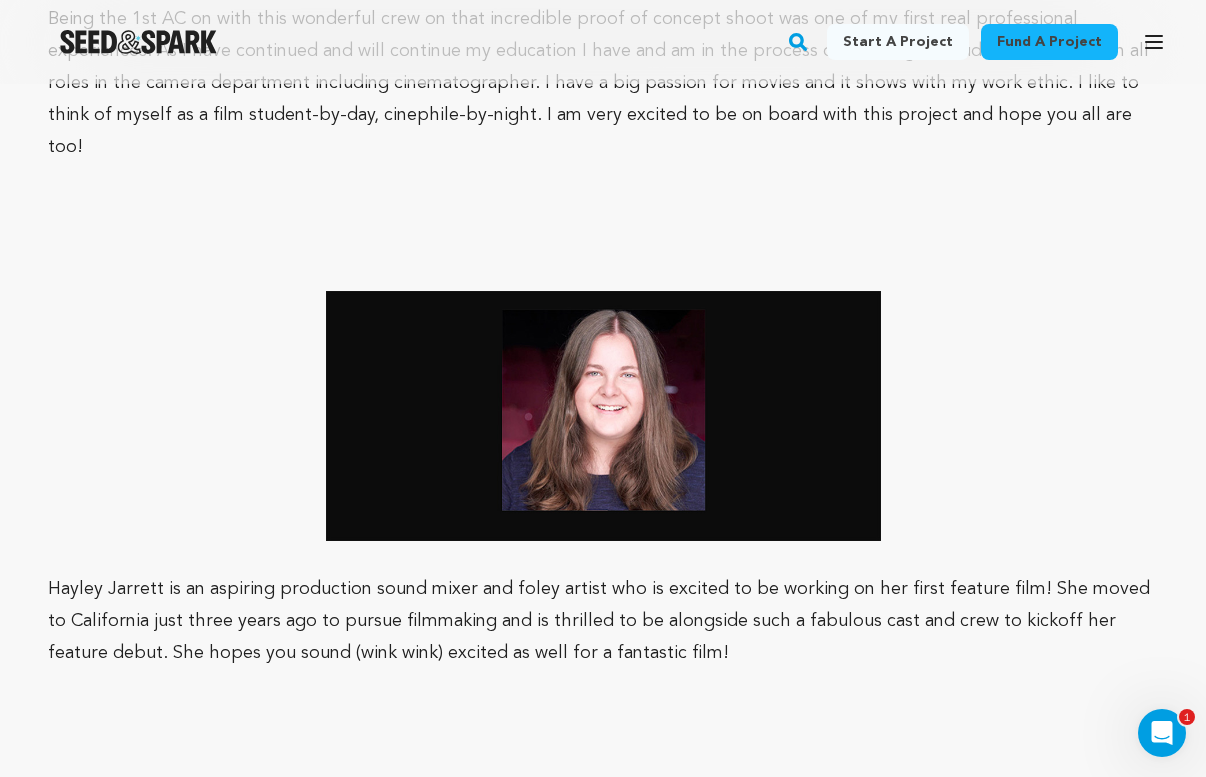 scroll, scrollTop: 5647, scrollLeft: 0, axis: vertical 